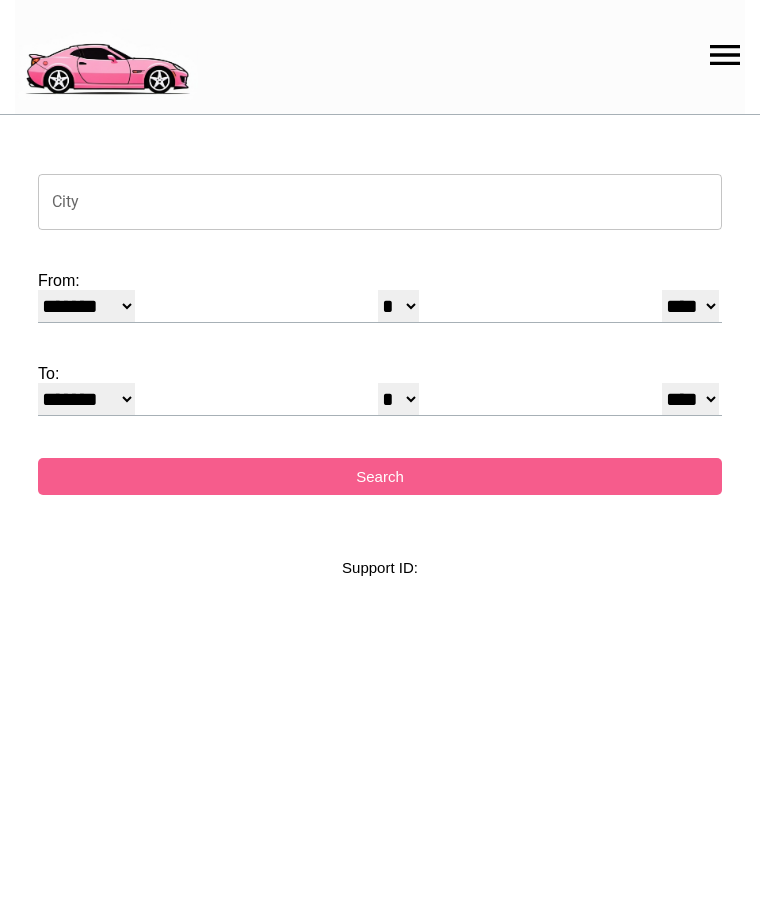 select on "*" 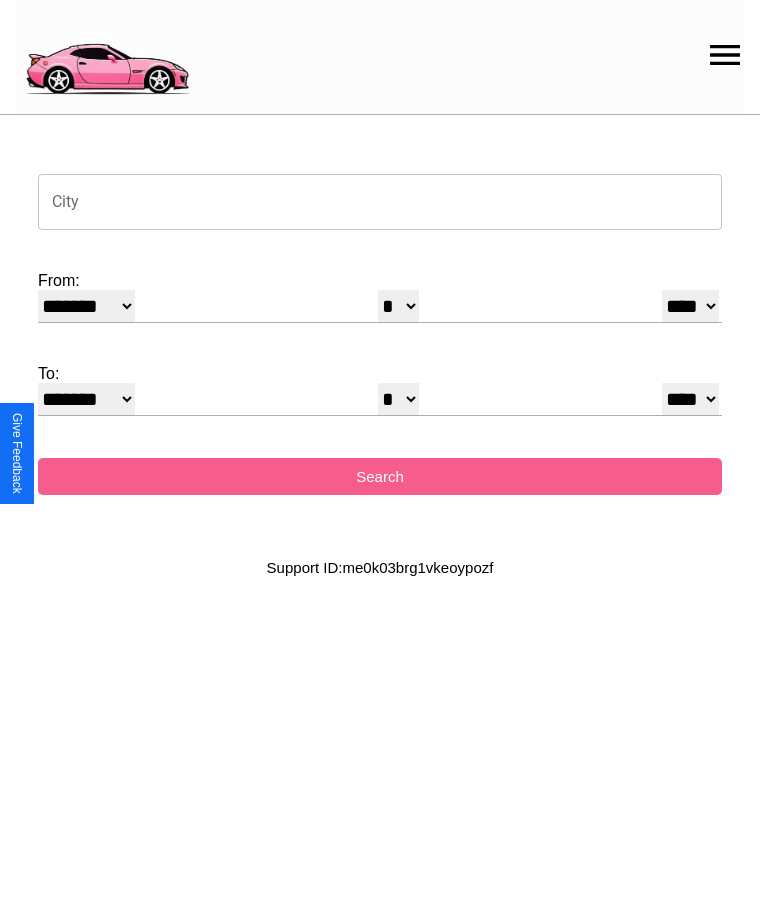 click on "City" at bounding box center (380, 202) 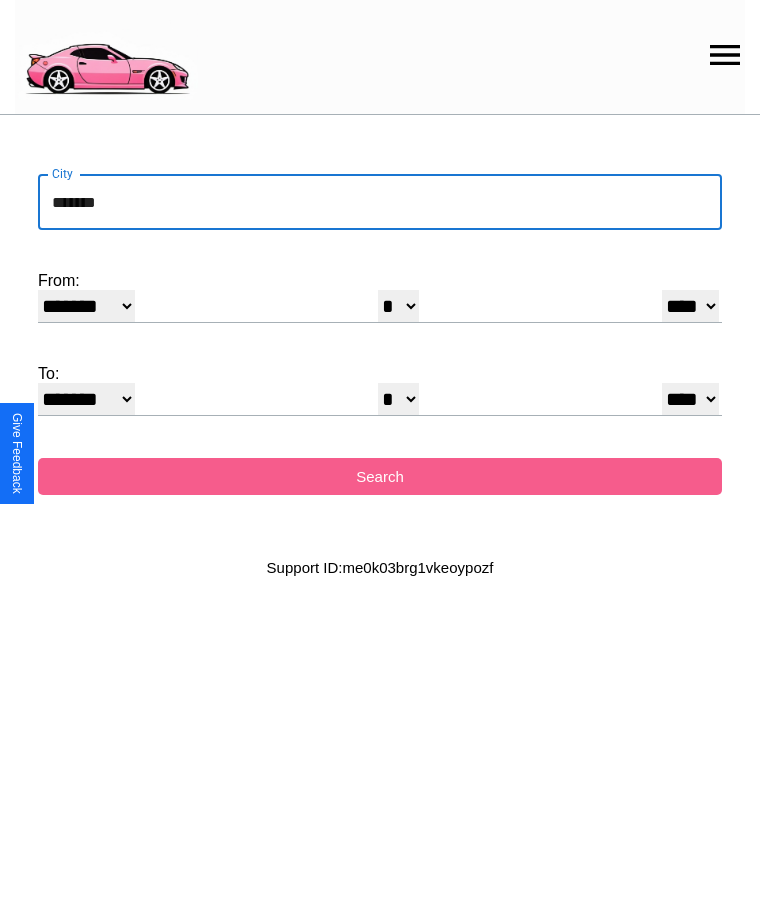 type on "*******" 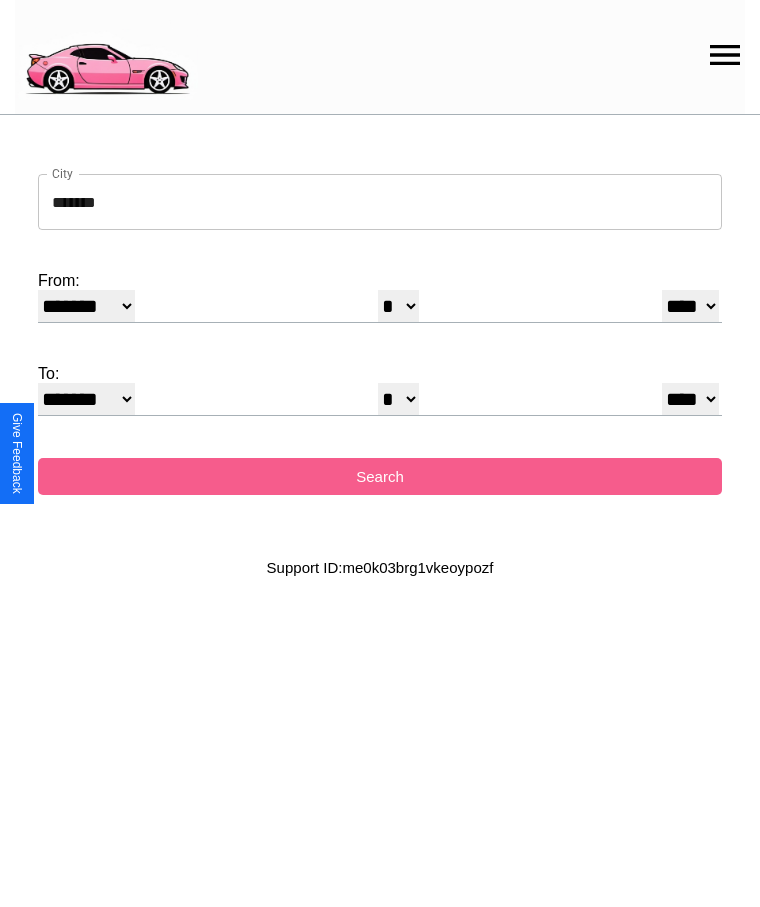 click on "******* ******** ***** ***** *** **** **** ****** ********* ******* ******** ********" at bounding box center (86, 306) 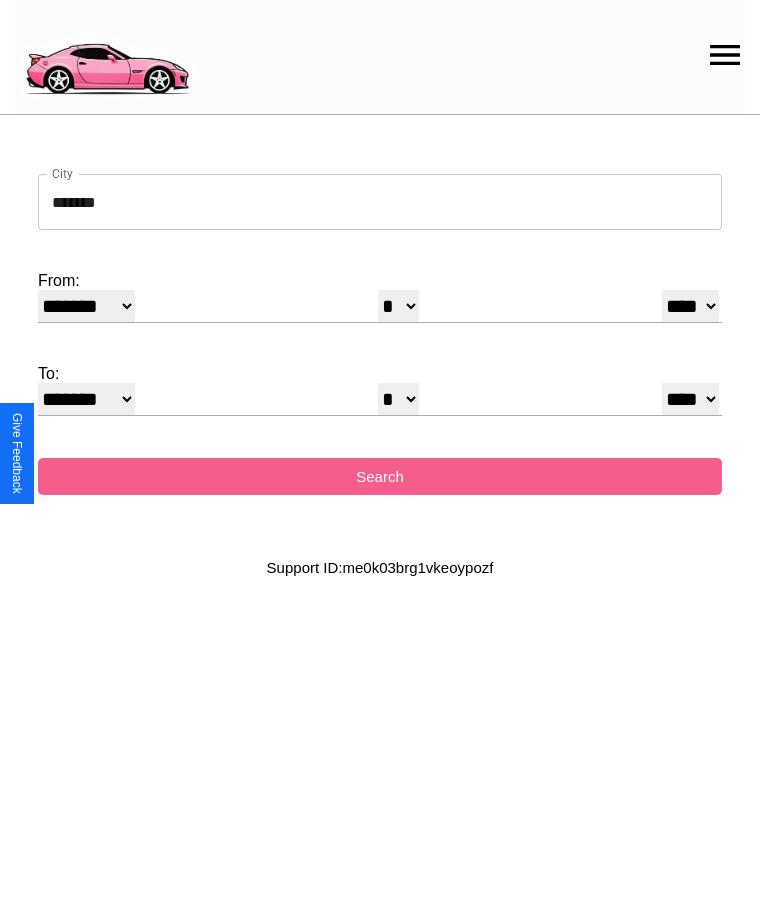 select on "**" 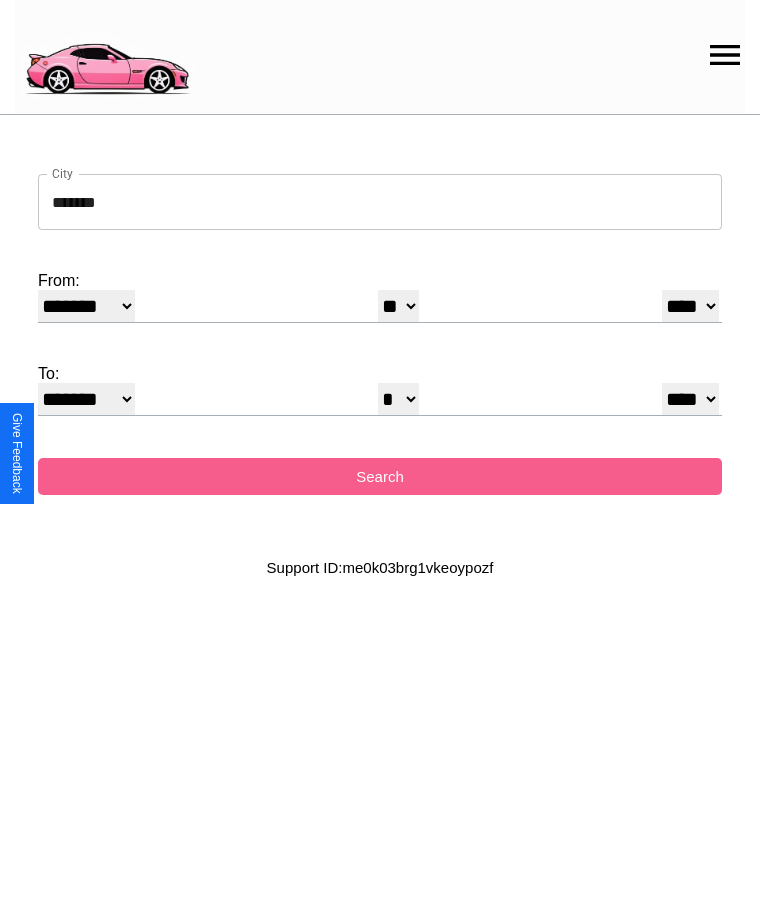 select on "**" 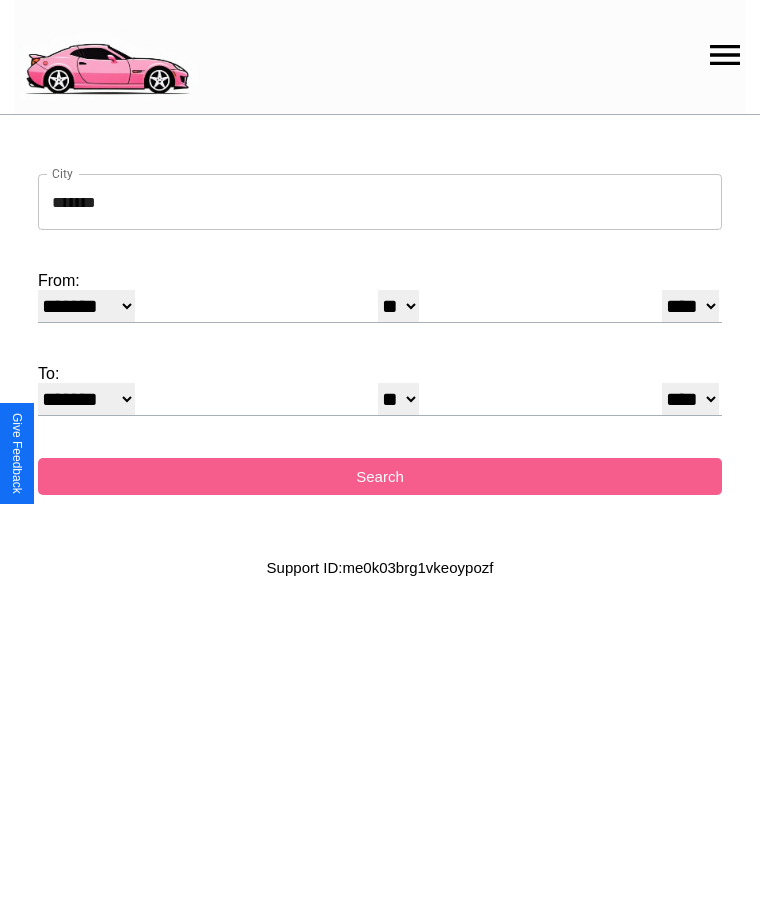 click on "******* ******** ***** ***** *** **** **** ****** ********* ******* ******** ********" at bounding box center [86, 399] 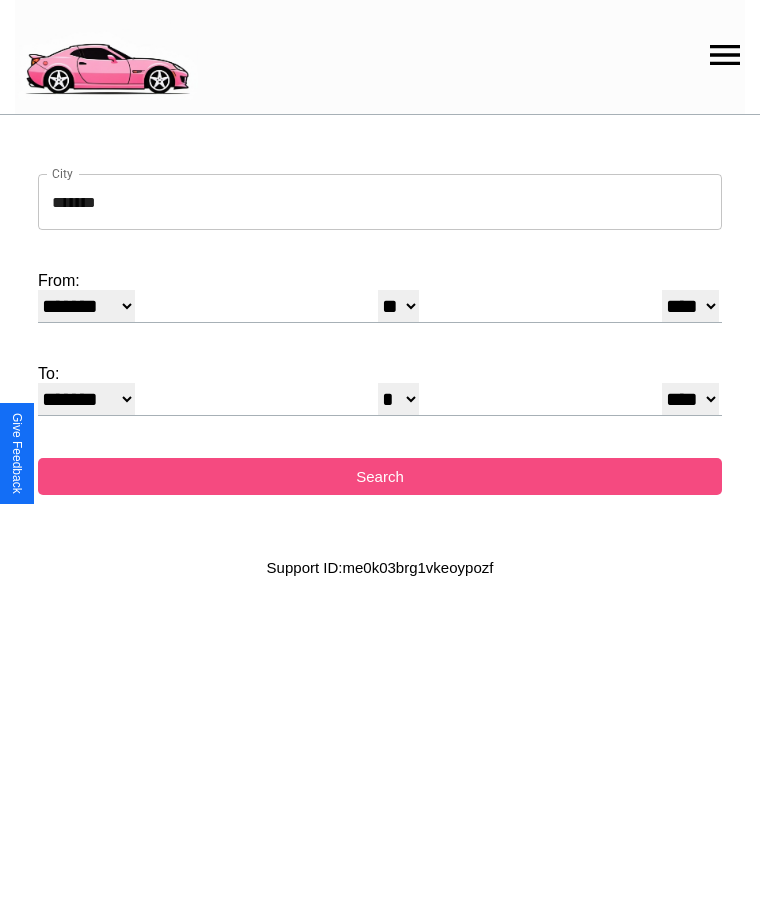 click on "Search" at bounding box center [380, 476] 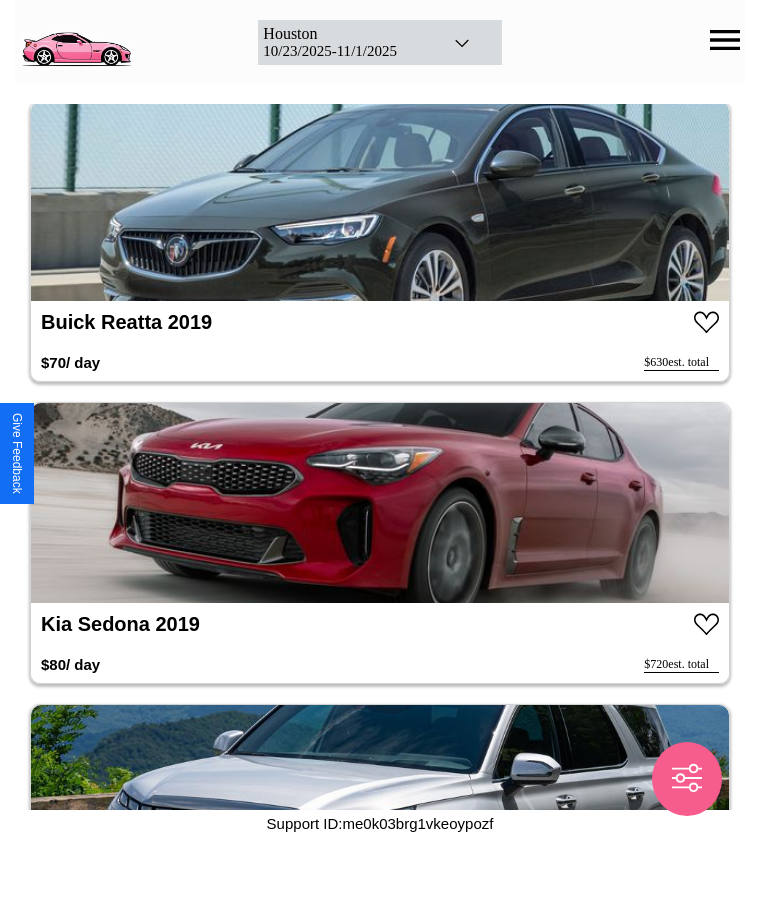 scroll, scrollTop: 8878, scrollLeft: 0, axis: vertical 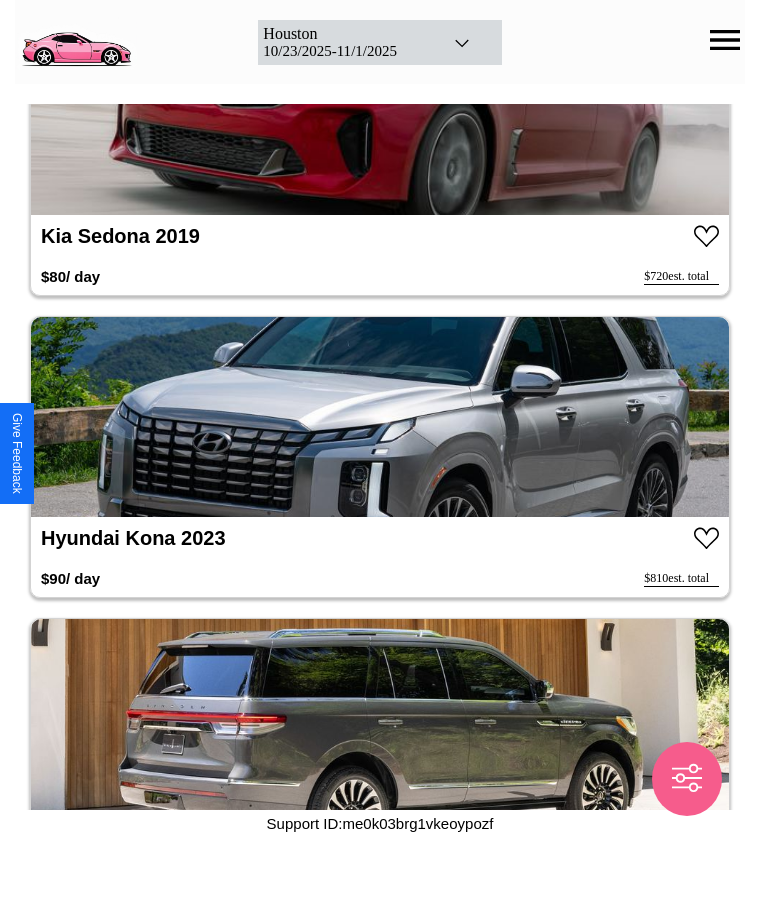 click at bounding box center [380, 417] 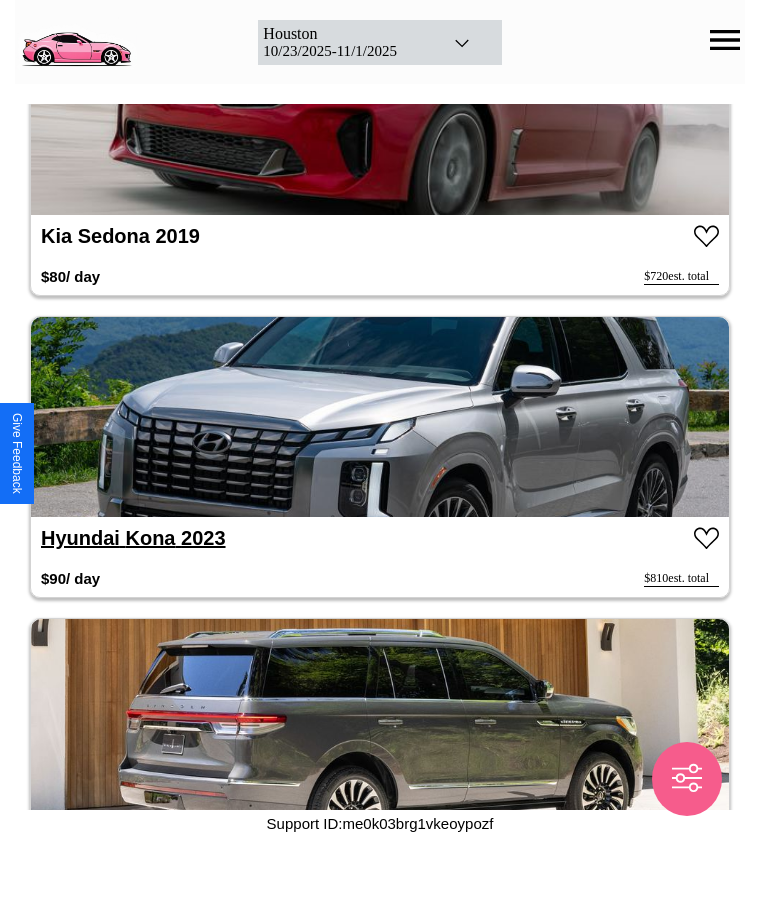 click on "Hyundai   Kona   2023" at bounding box center (133, 538) 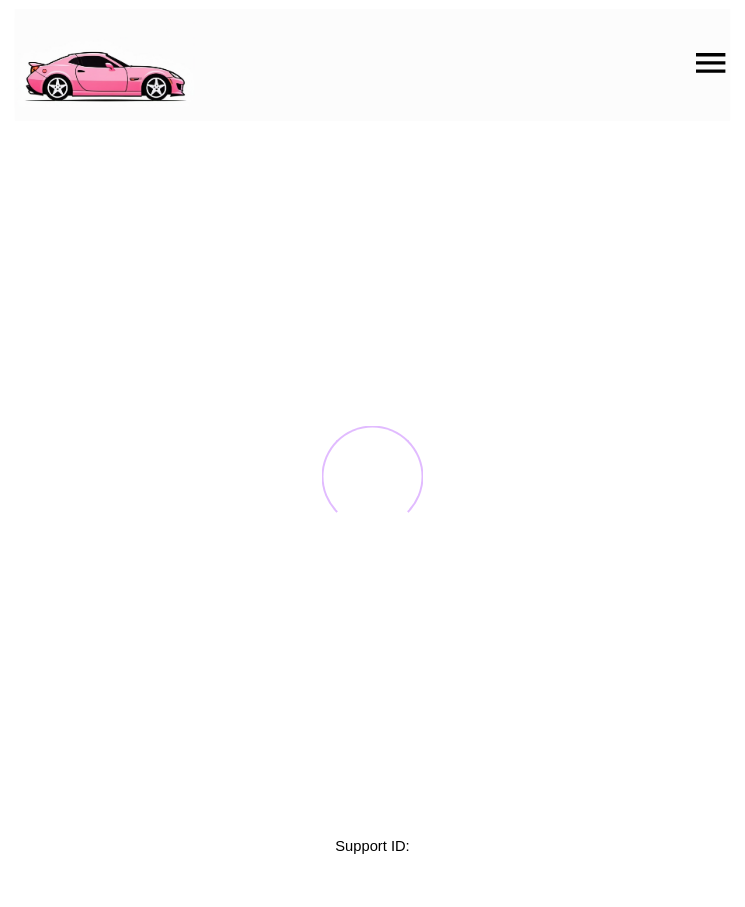 scroll, scrollTop: 0, scrollLeft: 0, axis: both 